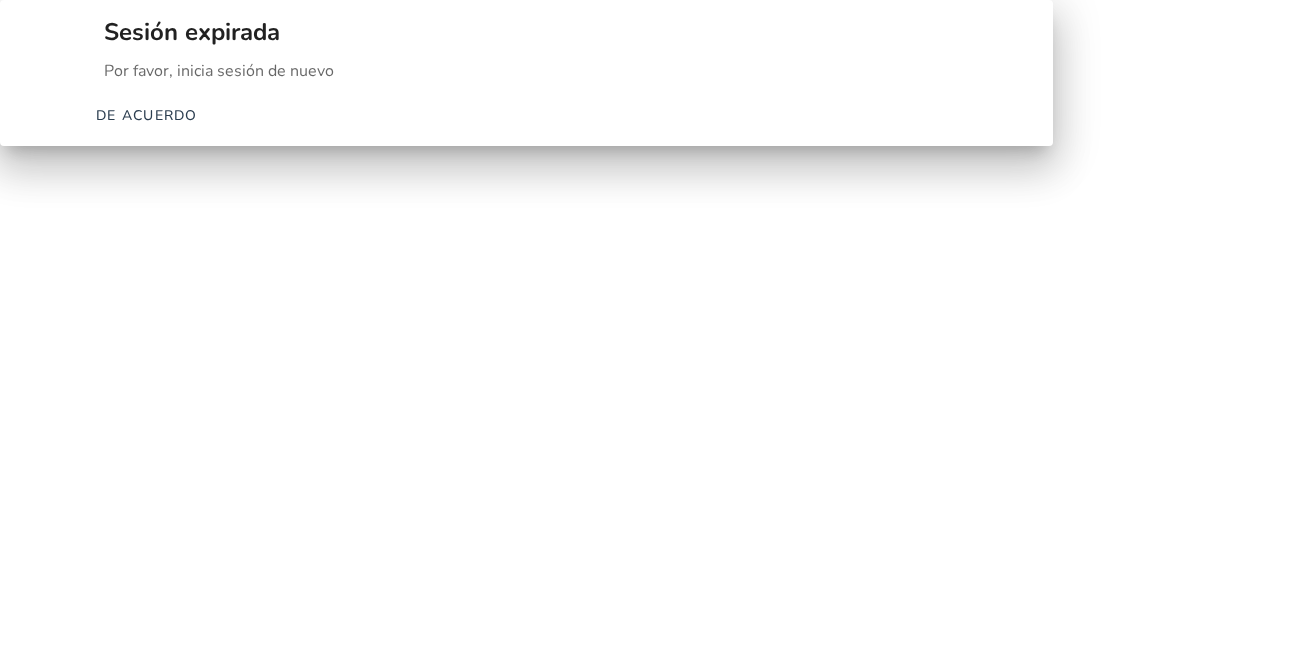 scroll, scrollTop: 0, scrollLeft: 0, axis: both 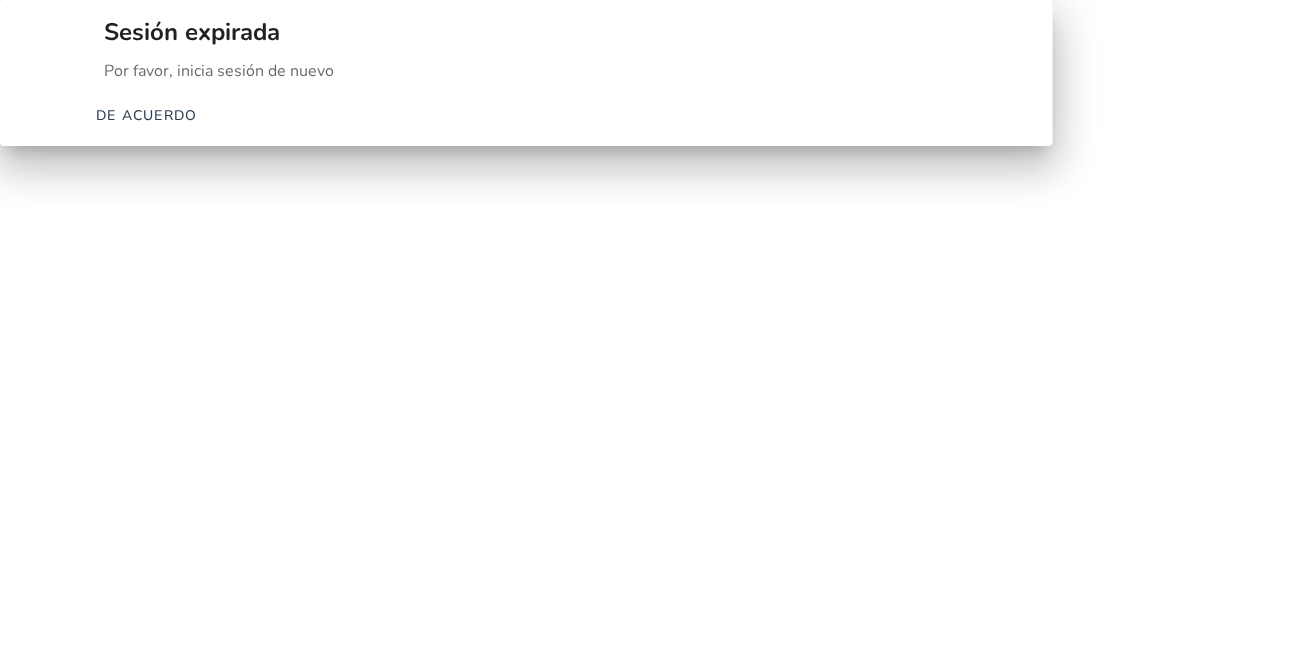 click at bounding box center [147, 115] 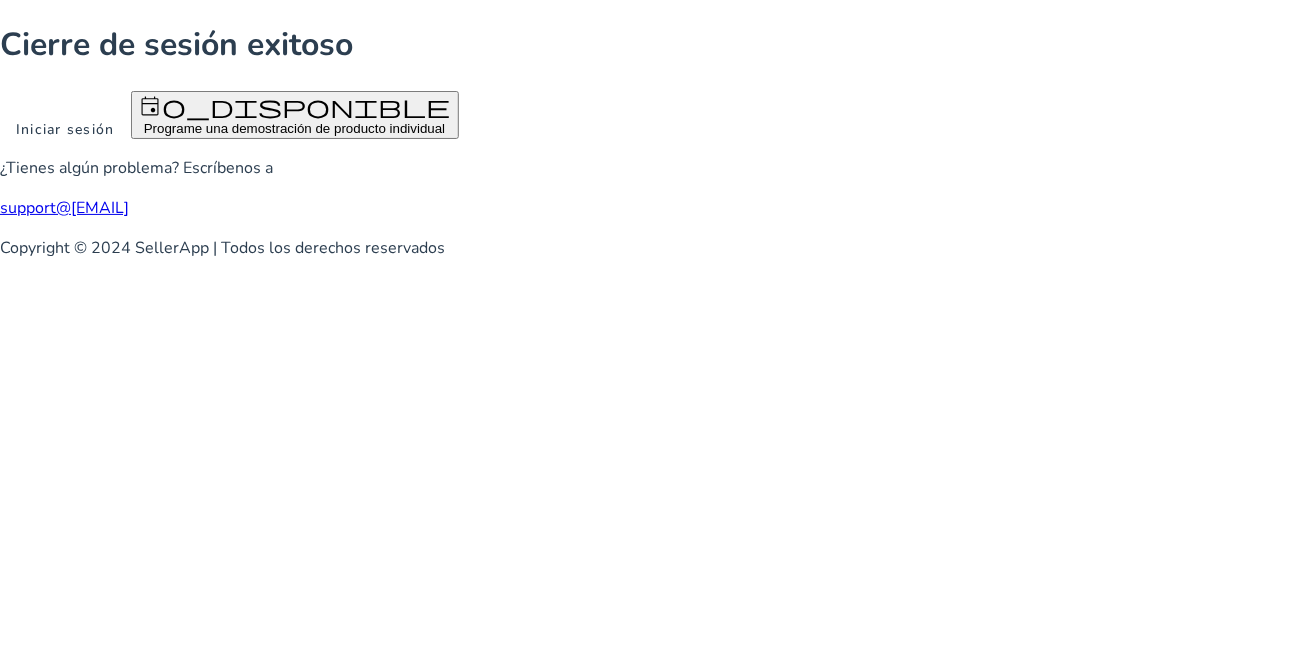 click 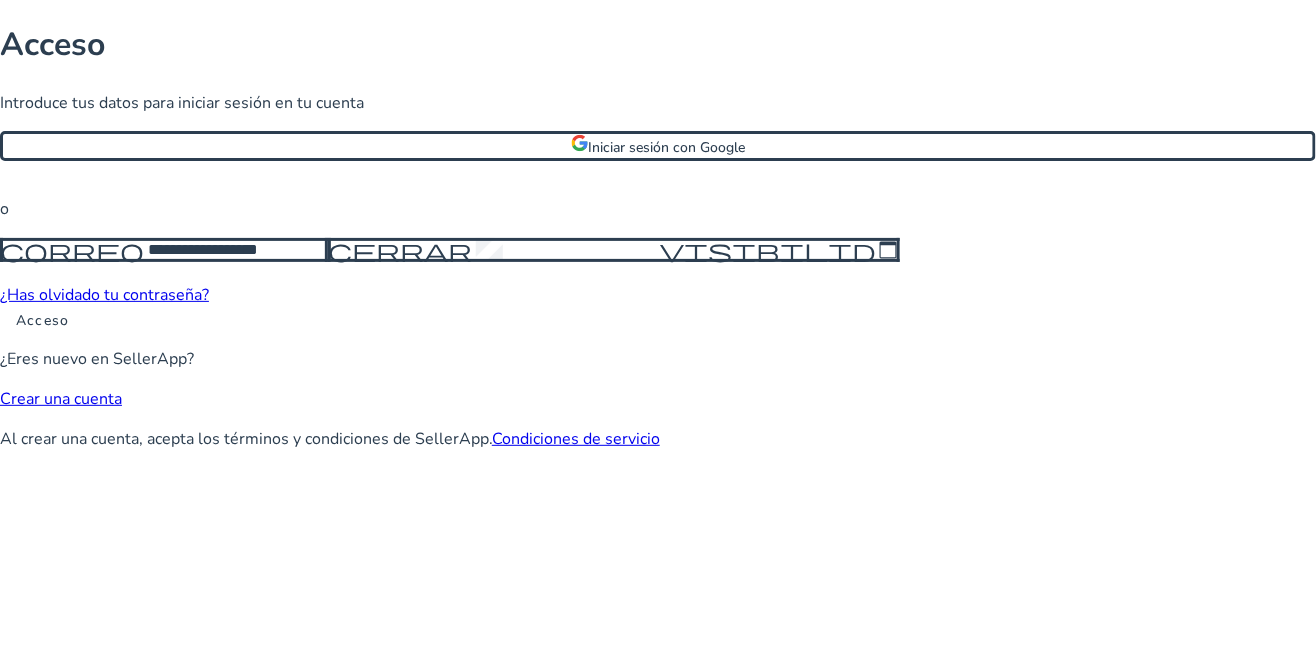 click on "Iniciar sesión con Google" 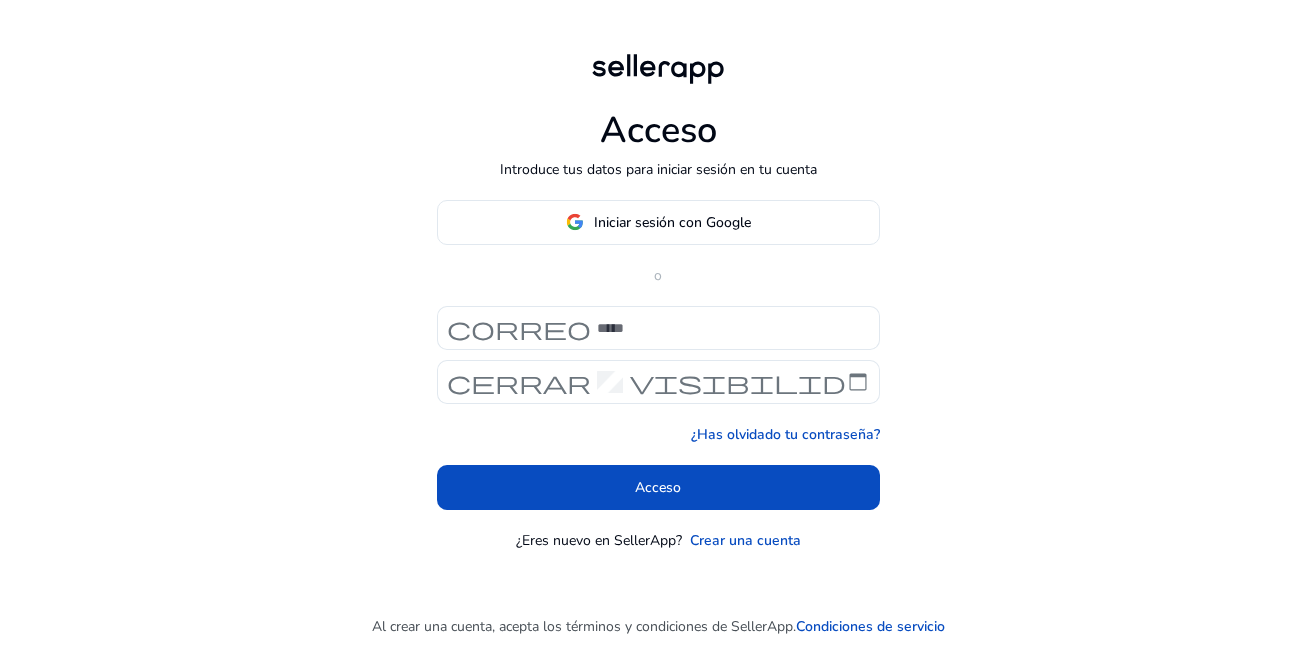 scroll, scrollTop: 0, scrollLeft: 0, axis: both 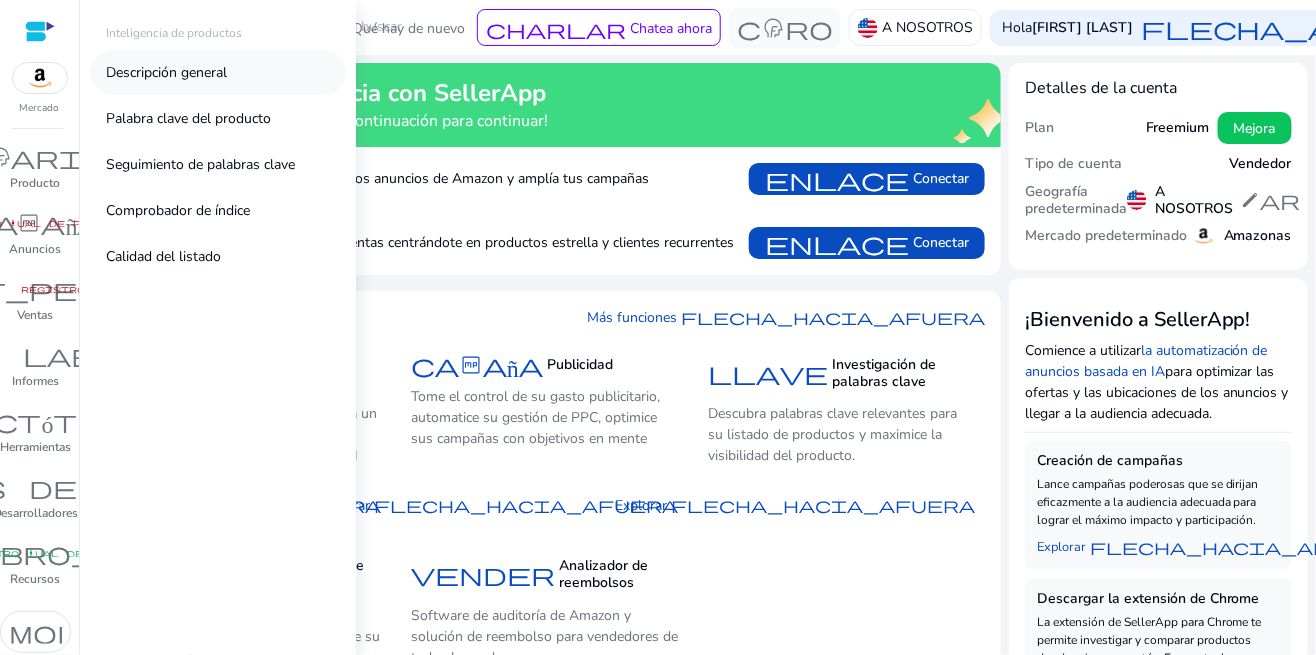 click on "Descripción general" at bounding box center [166, 72] 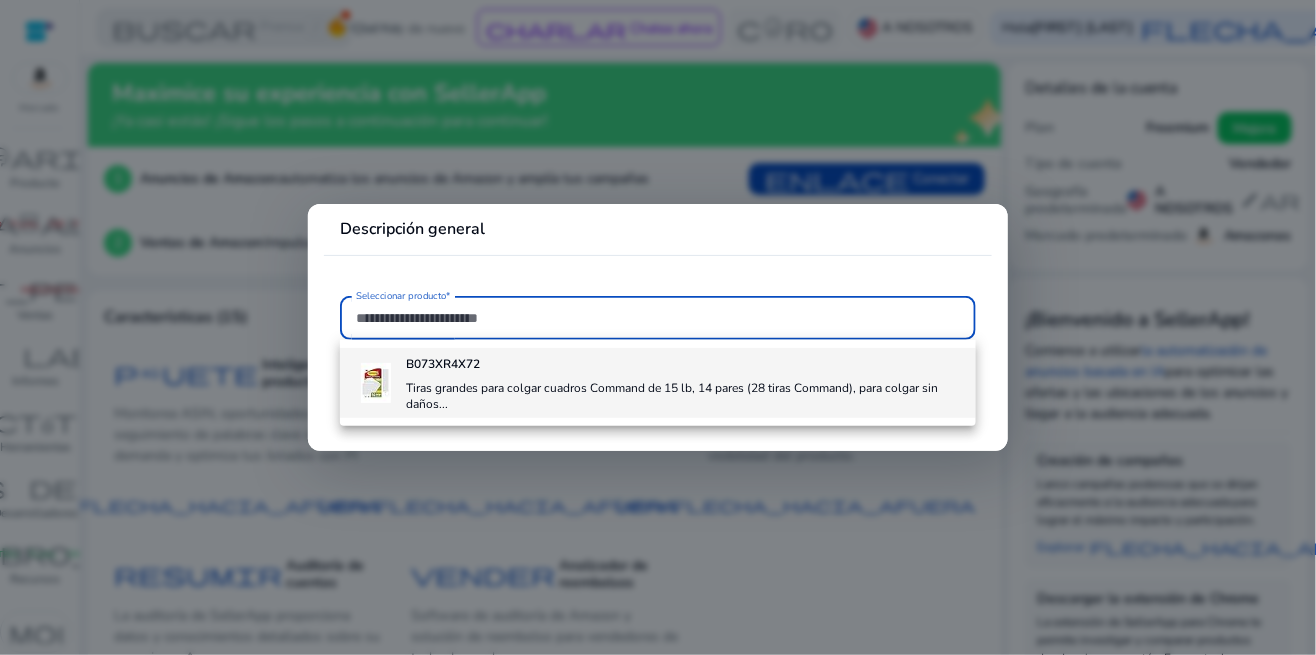 click on "Tiras grandes para colgar cuadros Command de 15 lb, 14 pares (28 tiras Command), para colgar sin daños..." at bounding box center (672, 396) 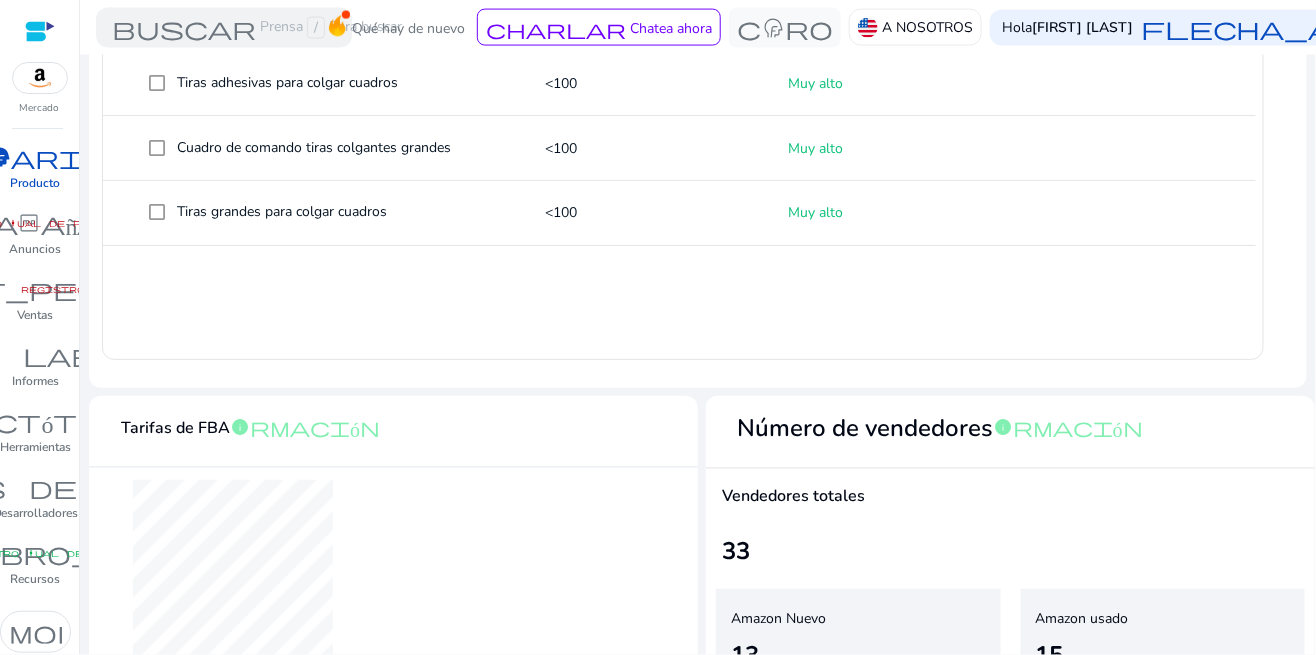 scroll, scrollTop: 1118, scrollLeft: 0, axis: vertical 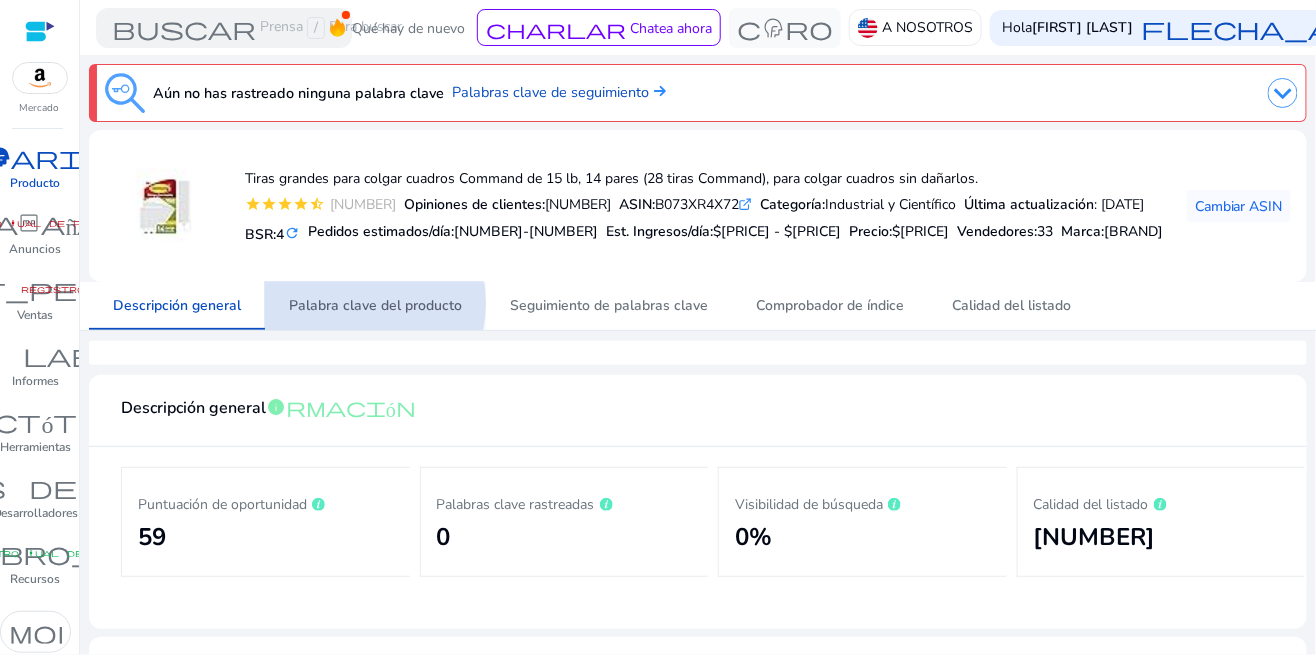 click on "Palabra clave del producto" at bounding box center [375, 305] 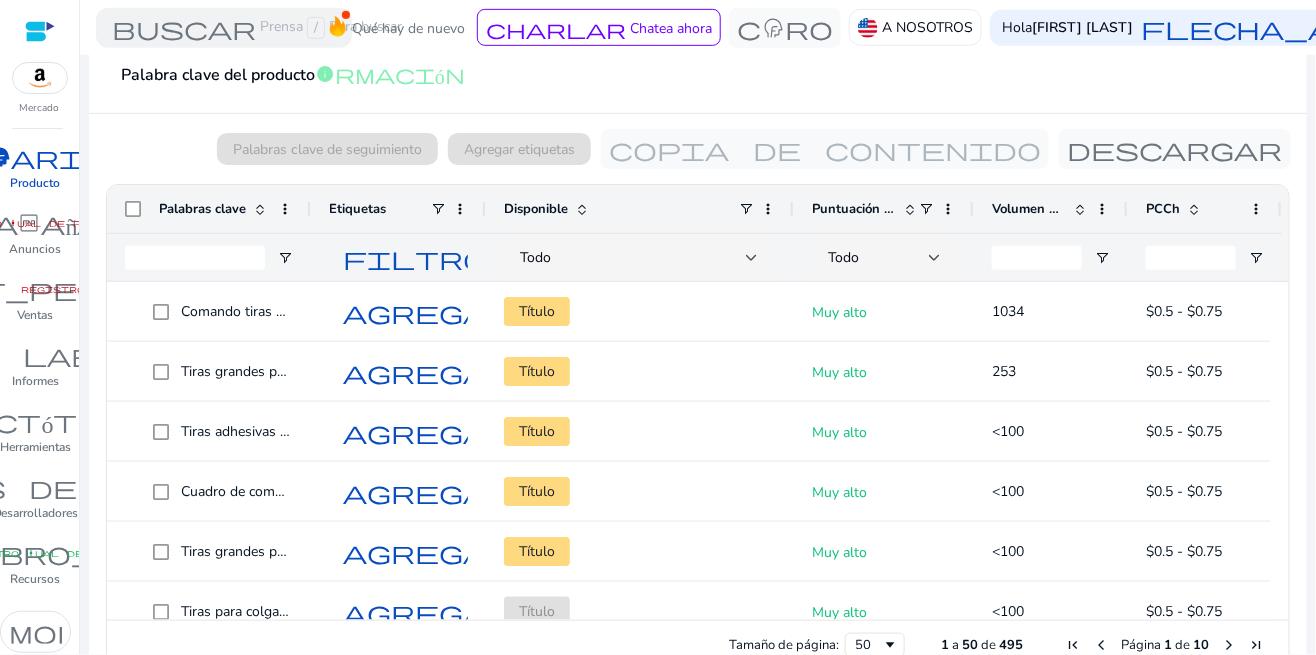scroll, scrollTop: 338, scrollLeft: 0, axis: vertical 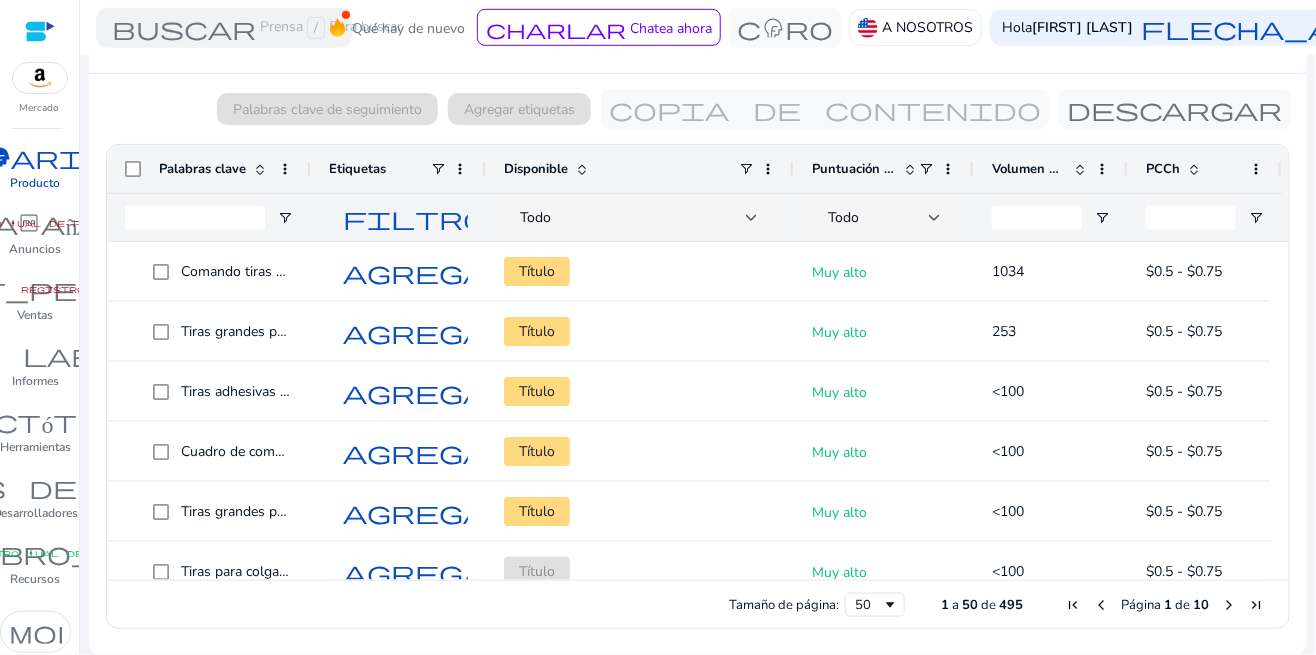 drag, startPoint x: 1300, startPoint y: 444, endPoint x: 1312, endPoint y: 330, distance: 114.62984 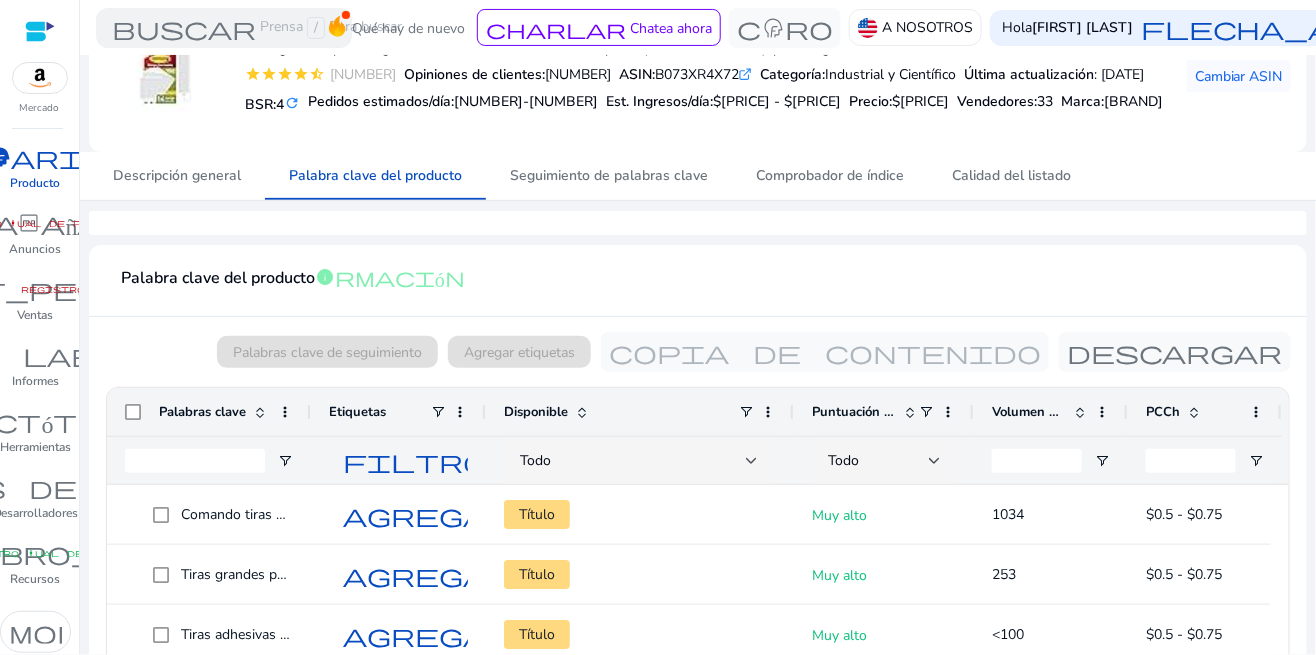 scroll, scrollTop: 125, scrollLeft: 0, axis: vertical 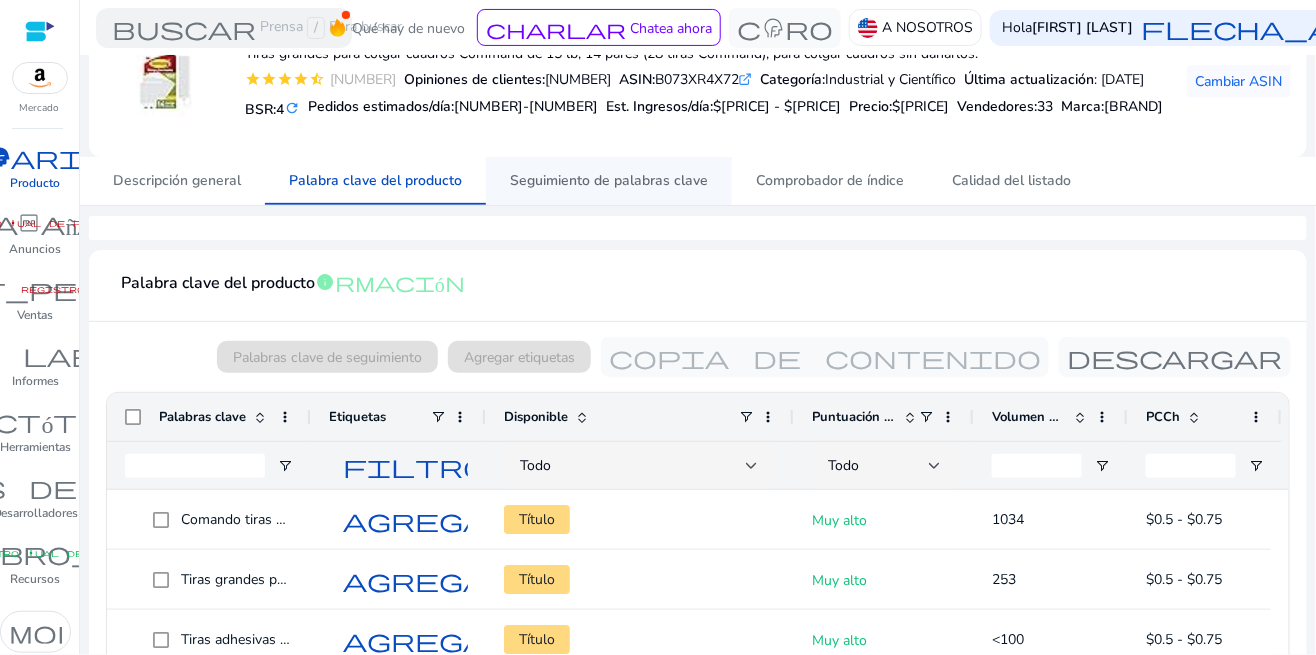 click on "Seguimiento de palabras clave" at bounding box center (609, 181) 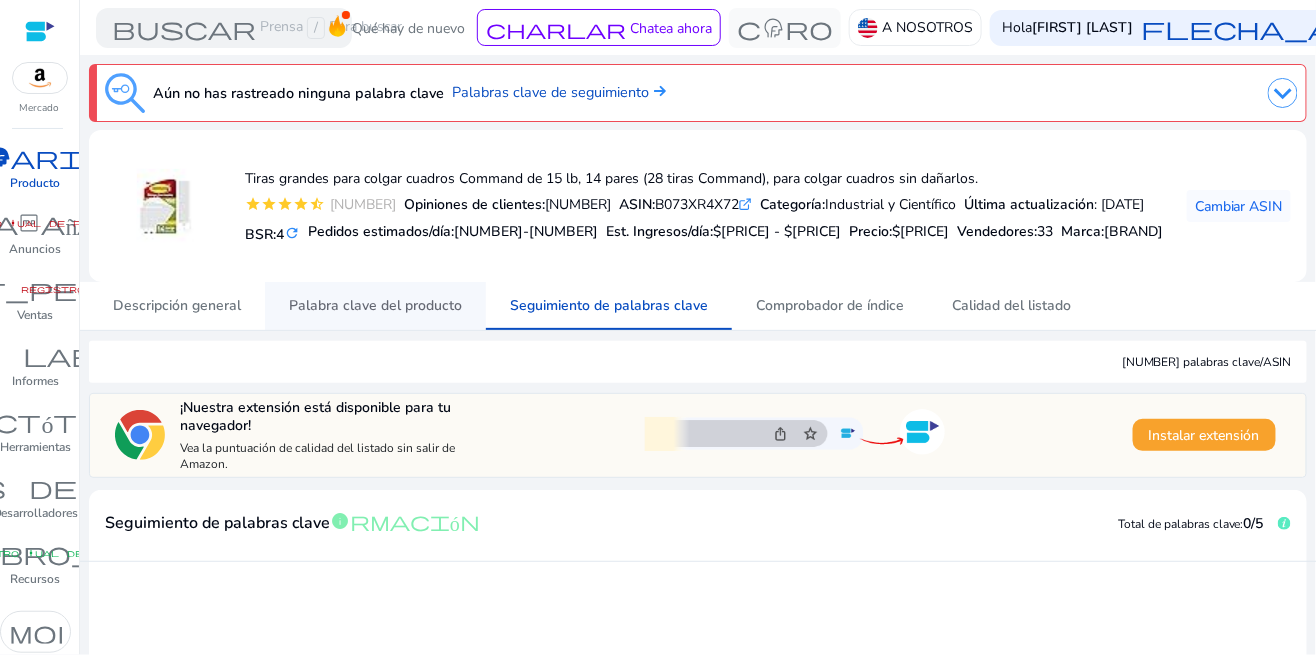scroll, scrollTop: 0, scrollLeft: 0, axis: both 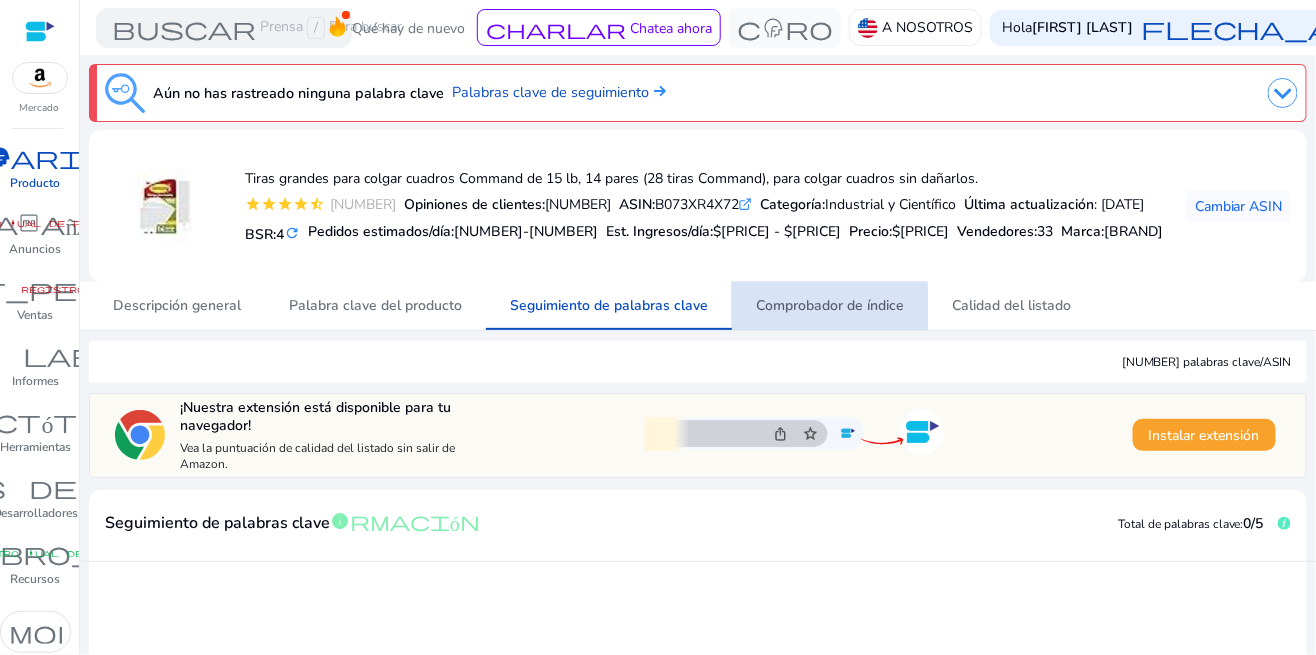 click on "Comprobador de índice" at bounding box center [830, 306] 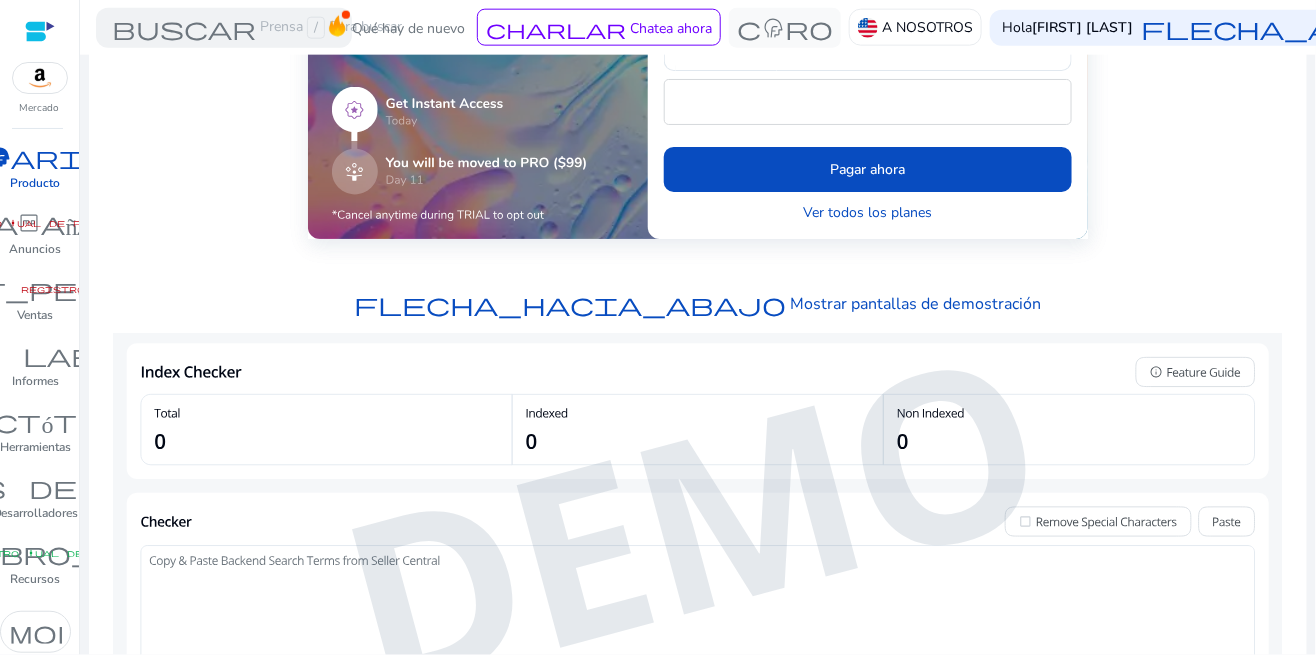 scroll, scrollTop: 838, scrollLeft: 0, axis: vertical 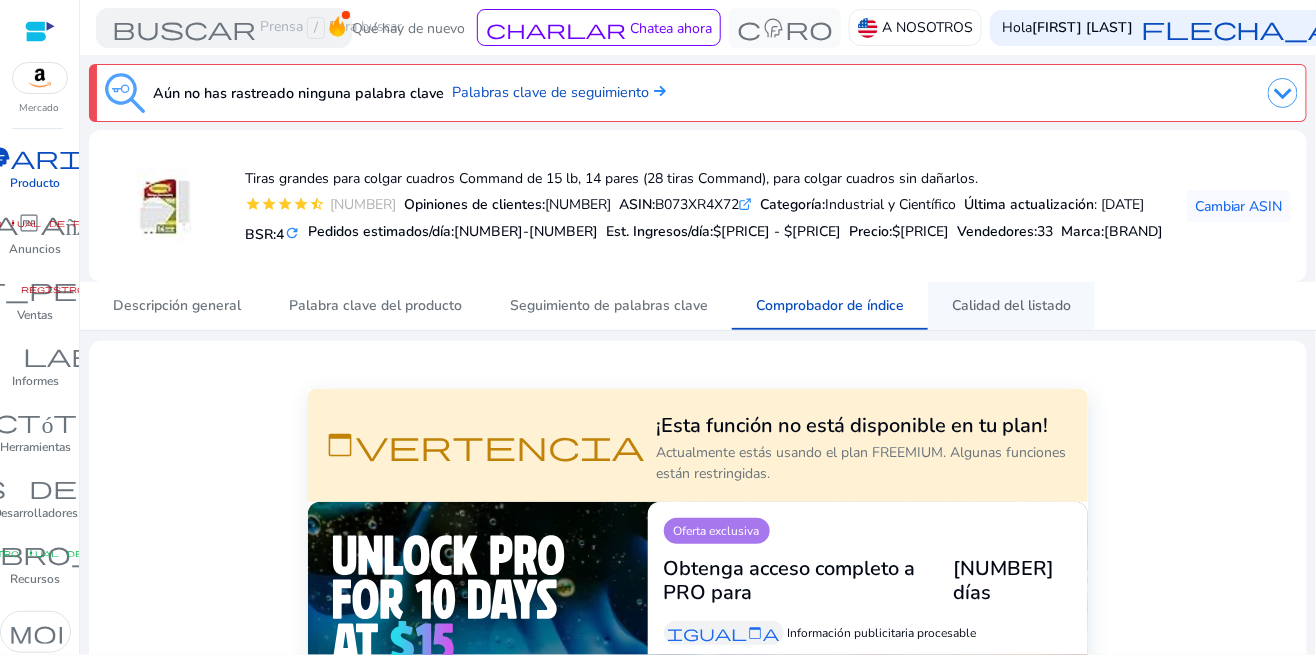 click on "Calidad del listado" at bounding box center [1011, 305] 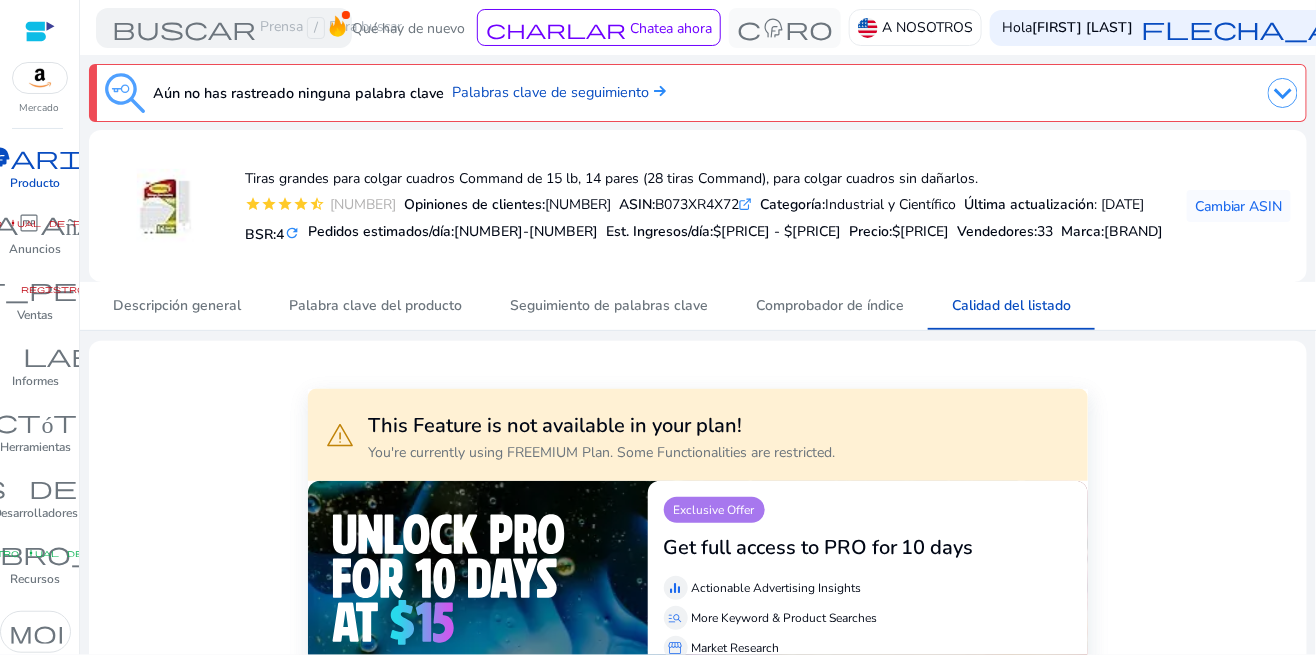 scroll, scrollTop: 0, scrollLeft: 0, axis: both 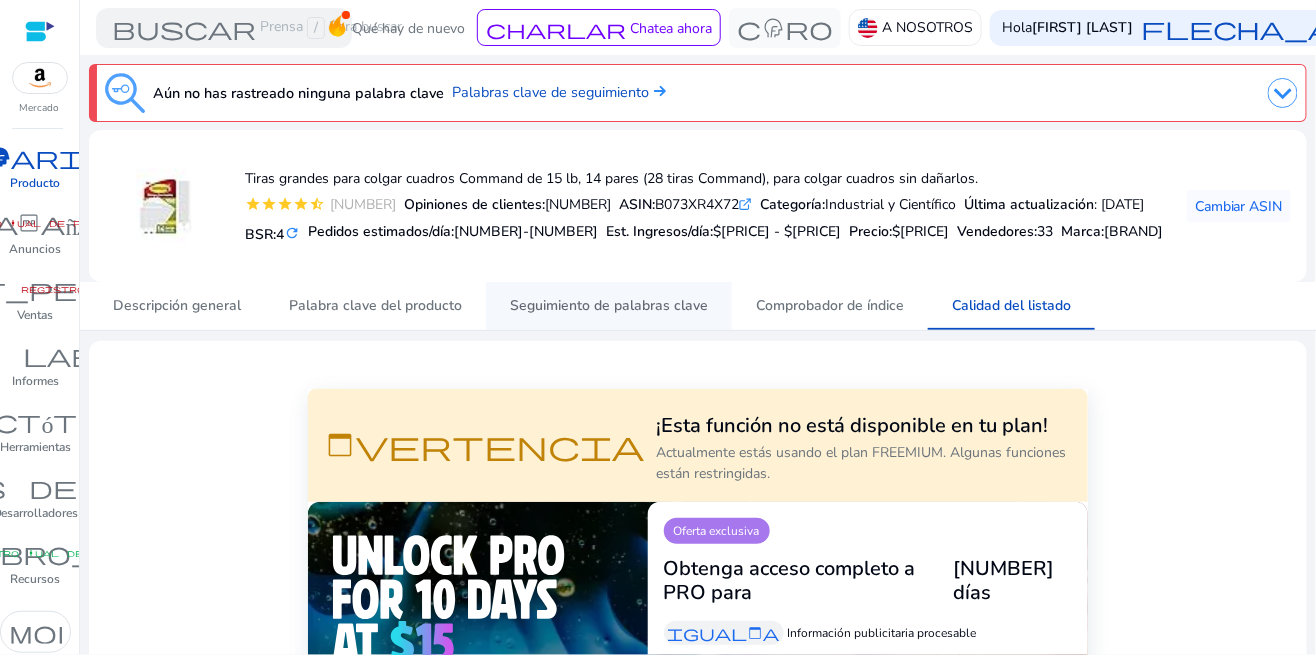 drag, startPoint x: 557, startPoint y: 295, endPoint x: 550, endPoint y: 283, distance: 13.892444 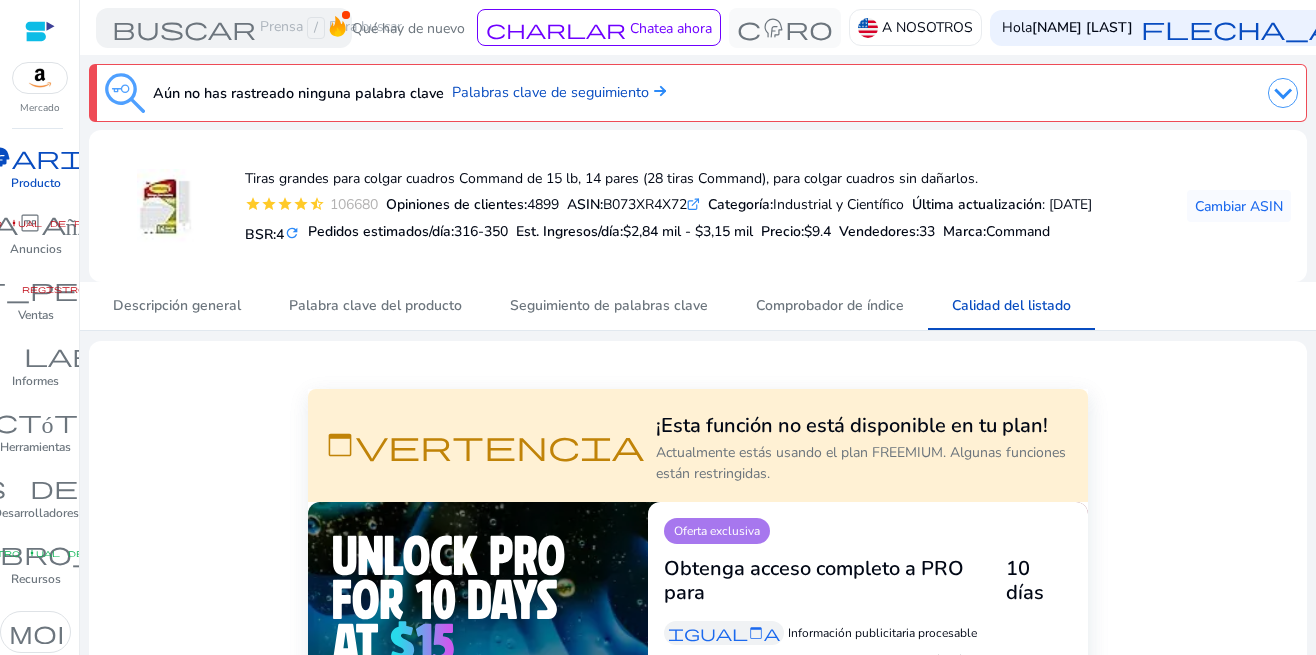 scroll, scrollTop: 0, scrollLeft: 0, axis: both 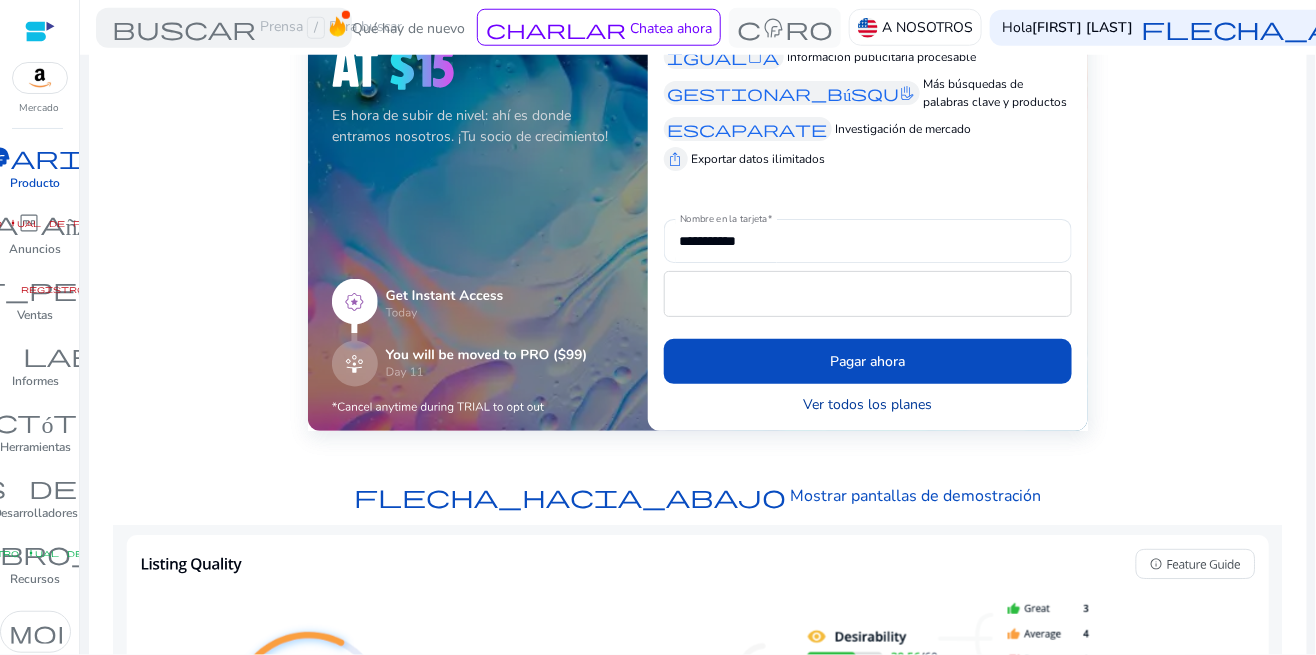 click on "Ver todos los planes" 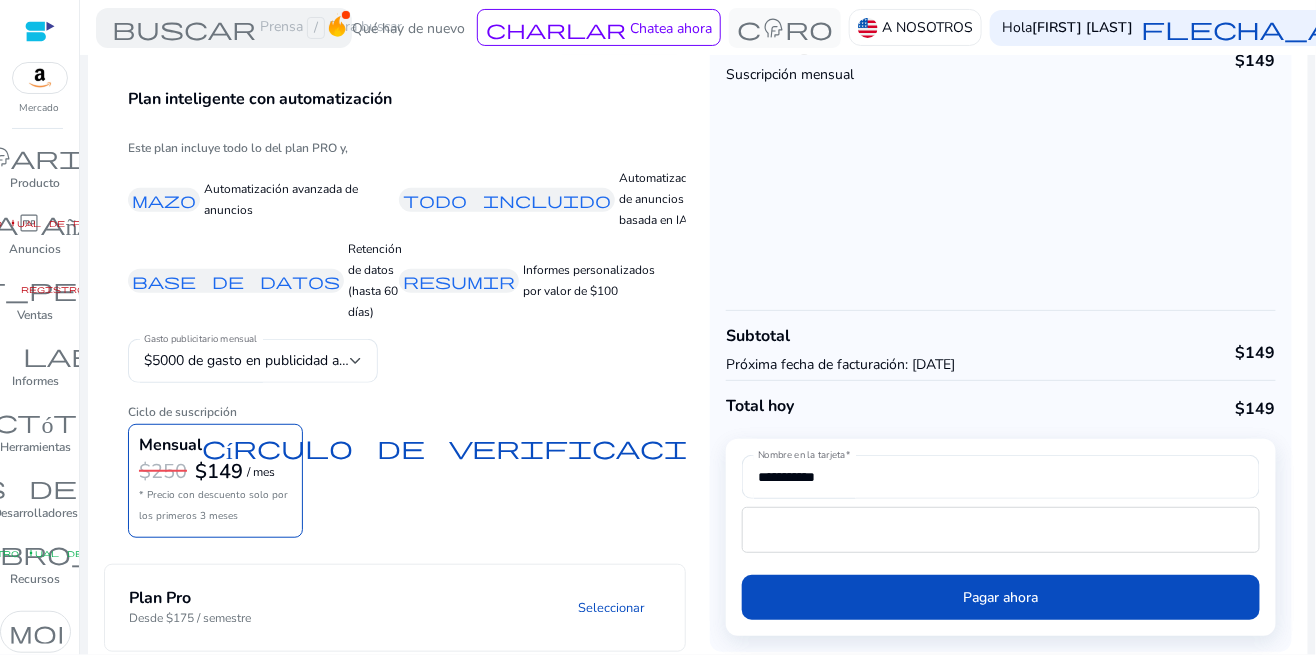 scroll, scrollTop: 125, scrollLeft: 0, axis: vertical 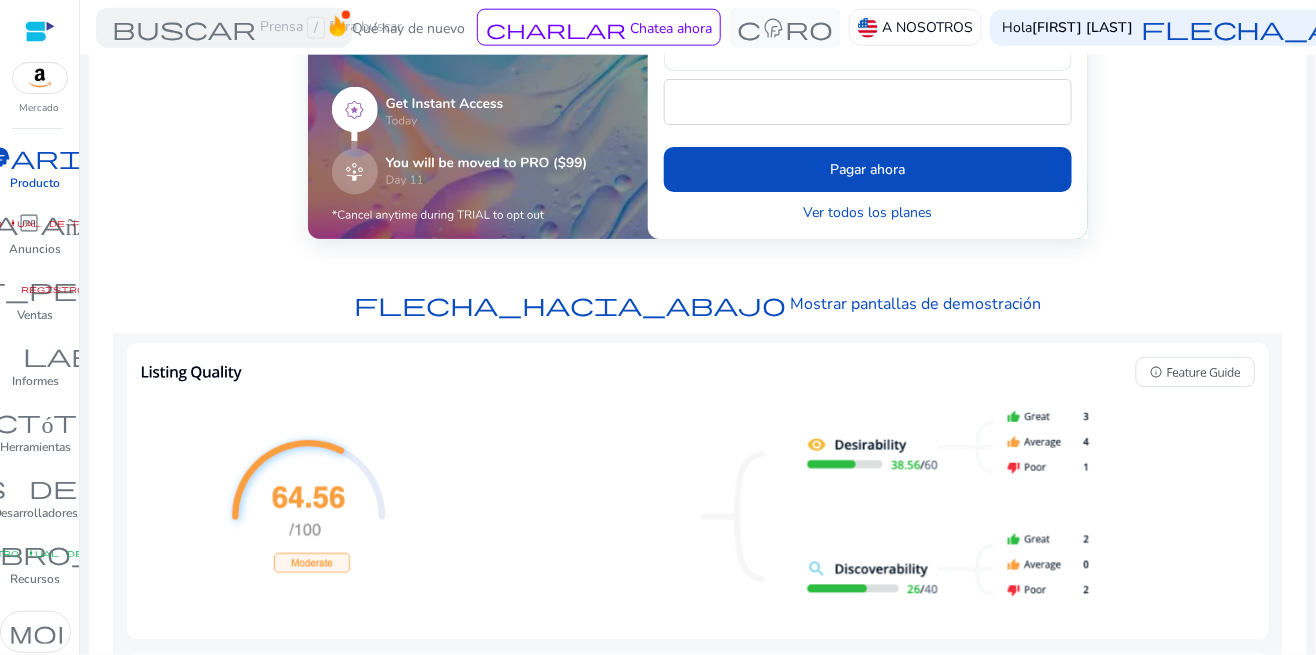 click on "Mostrar pantallas de demostración" 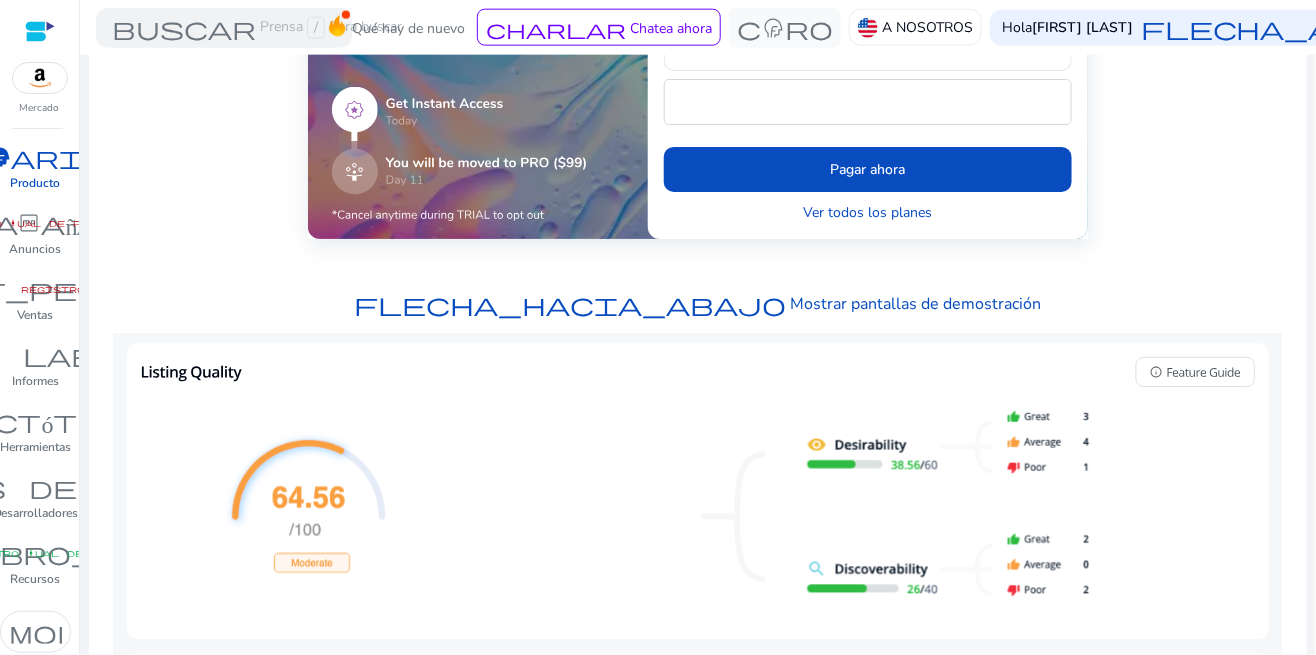 click on "Mostrar pantallas de demostración" 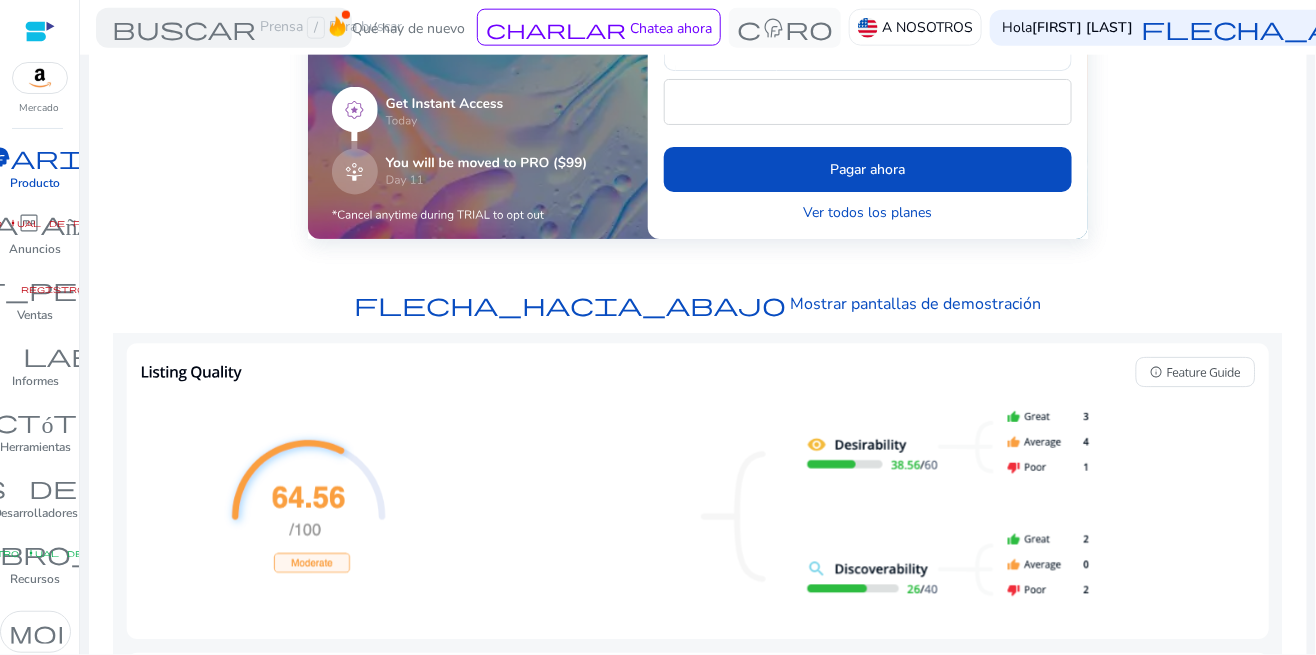 scroll, scrollTop: 96, scrollLeft: 0, axis: vertical 